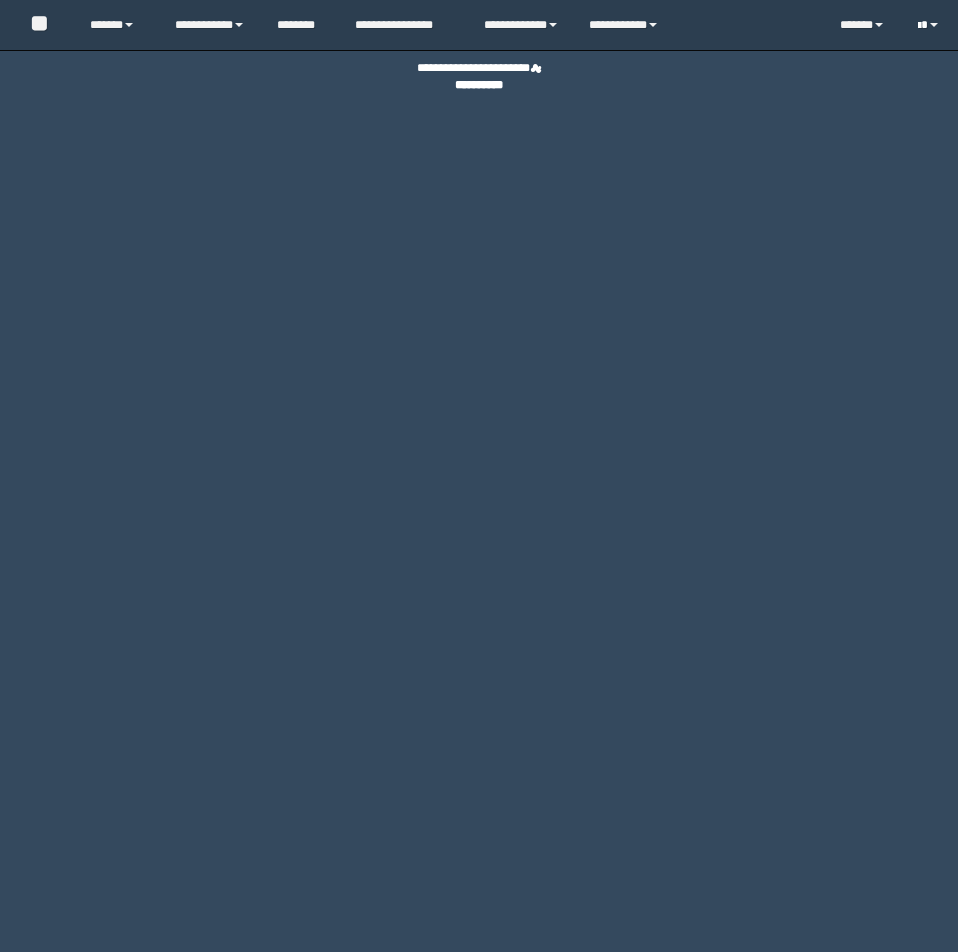 scroll, scrollTop: 0, scrollLeft: 0, axis: both 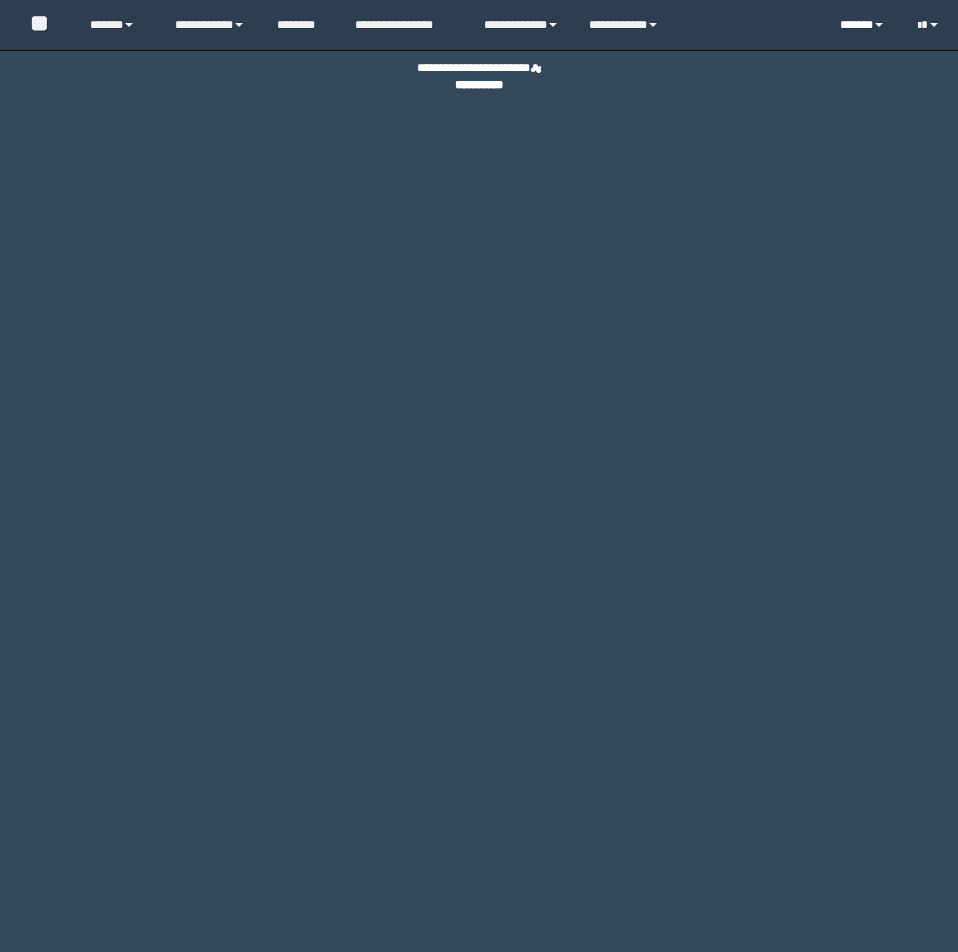 click on "******" at bounding box center [863, 25] 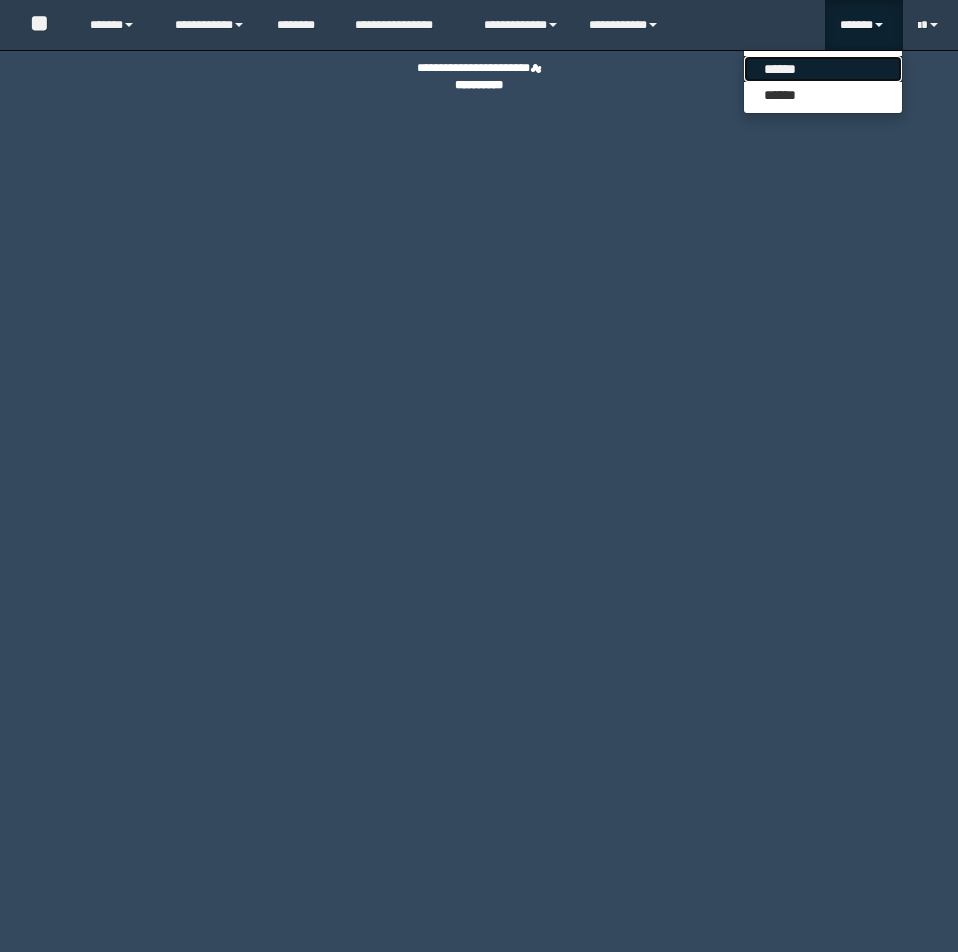 click on "******" at bounding box center [823, 69] 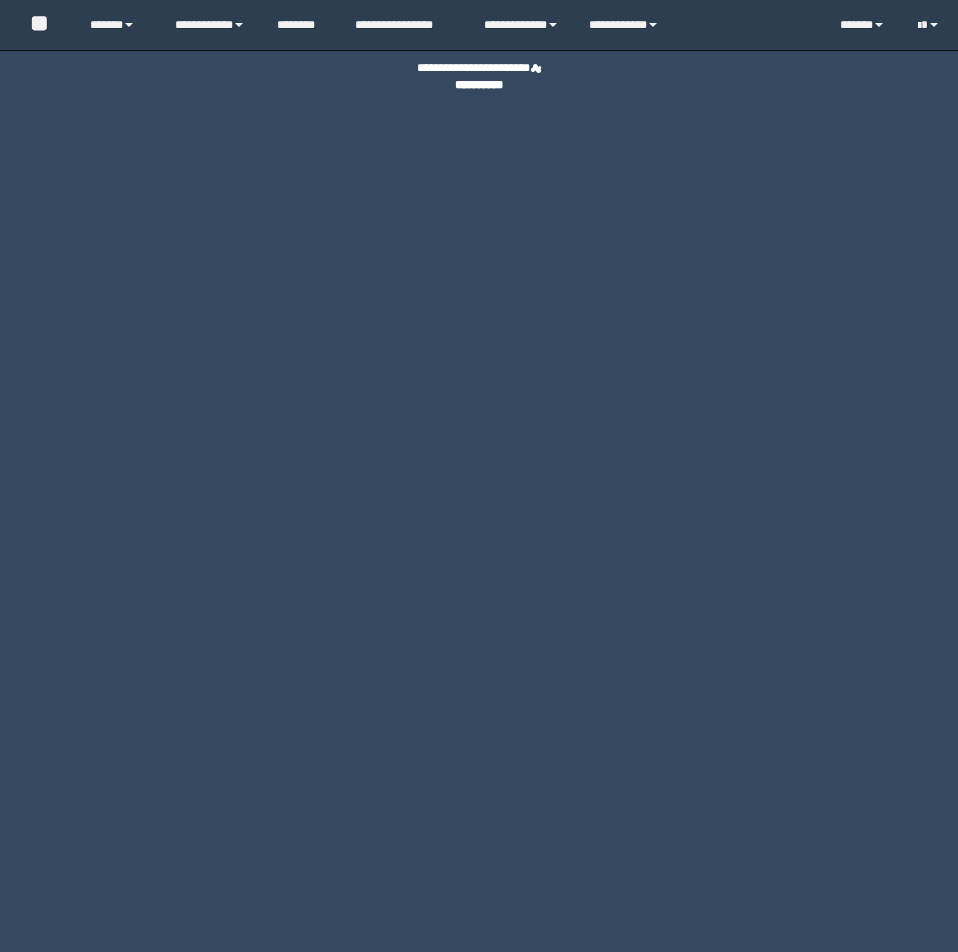 scroll, scrollTop: 0, scrollLeft: 0, axis: both 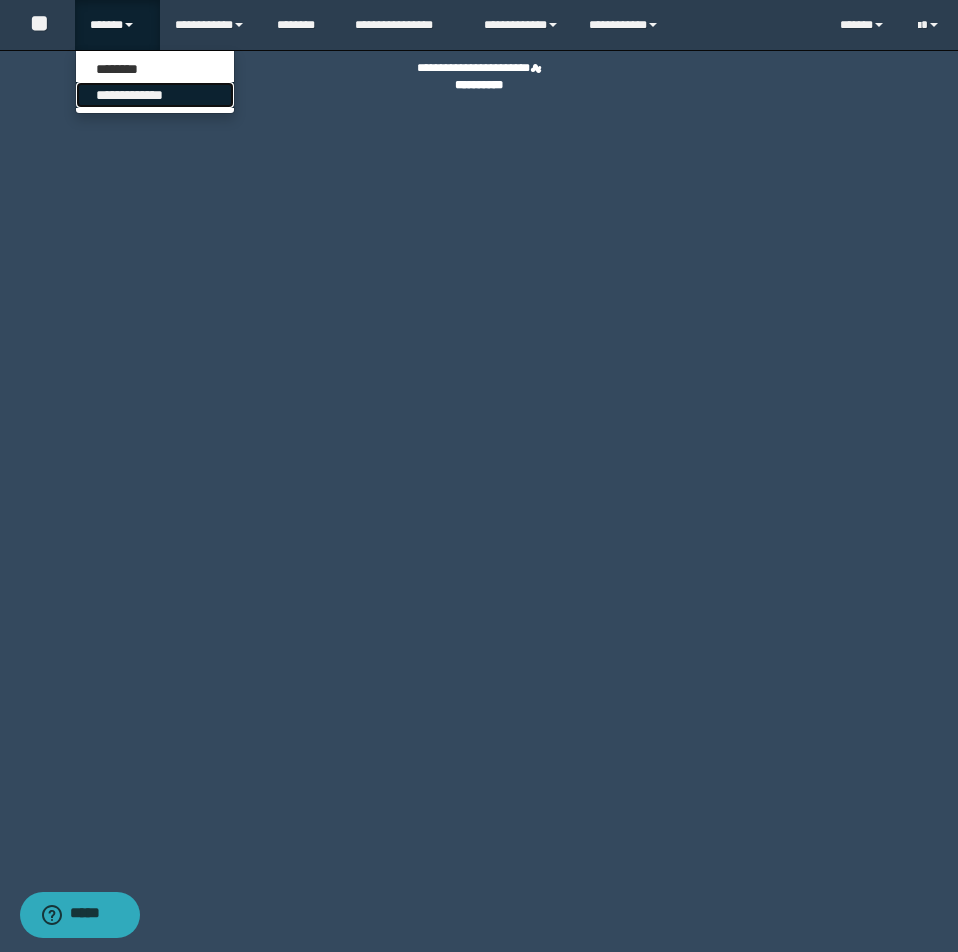 click on "**********" at bounding box center [155, 95] 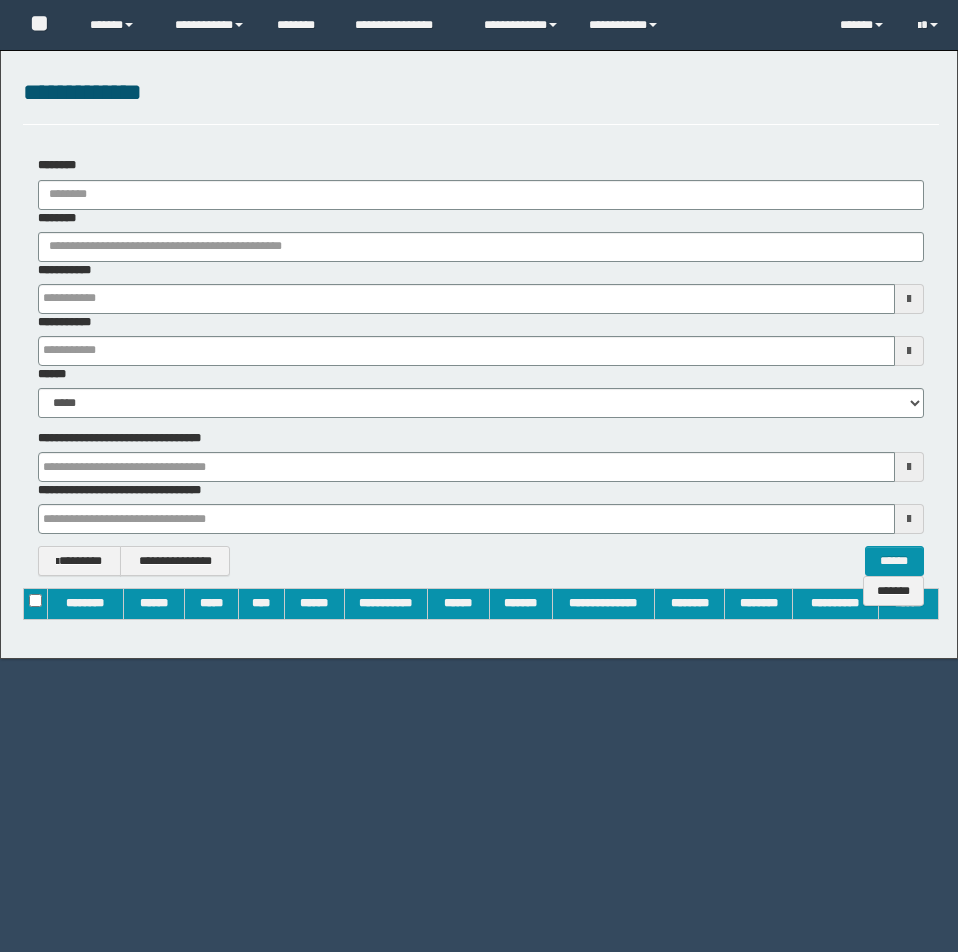 scroll, scrollTop: 0, scrollLeft: 0, axis: both 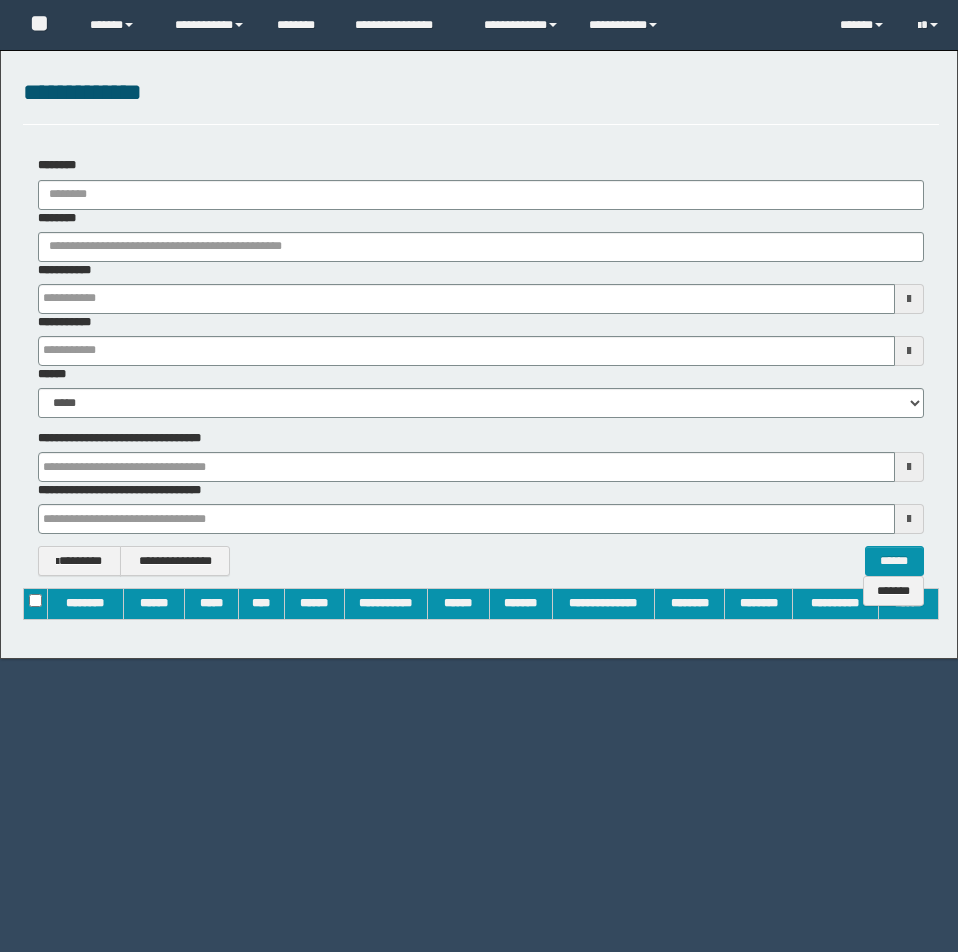type on "**********" 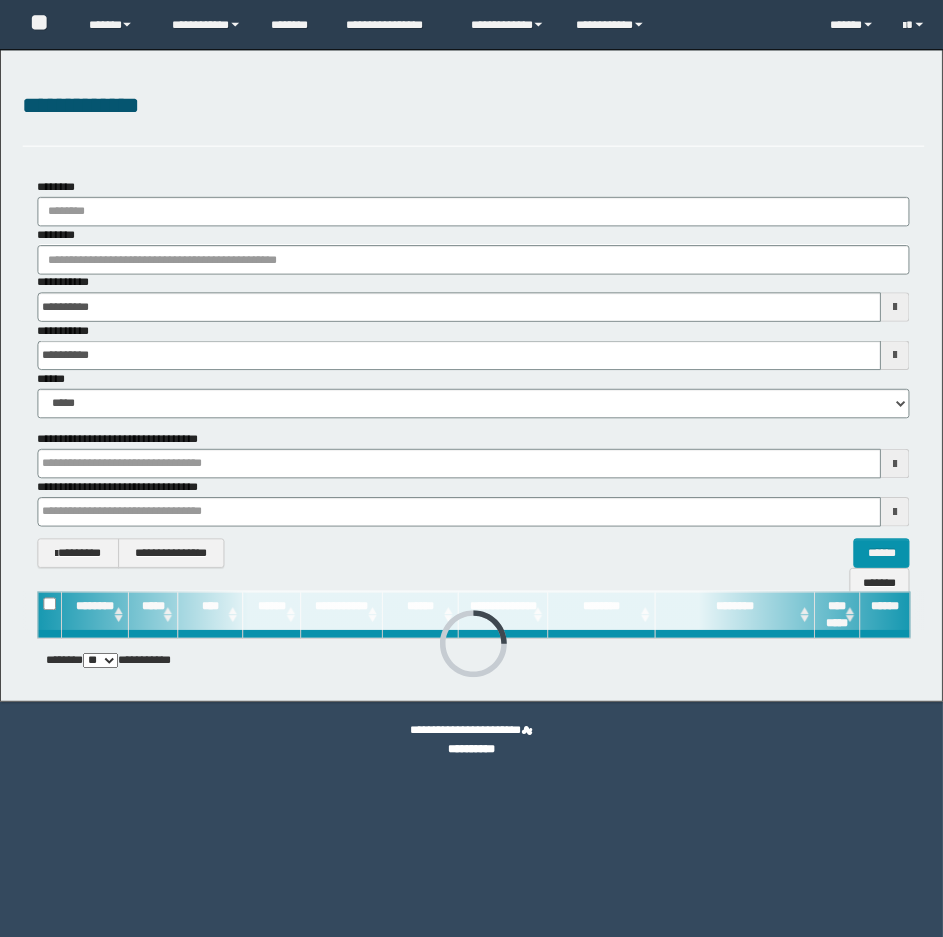 scroll, scrollTop: 0, scrollLeft: 0, axis: both 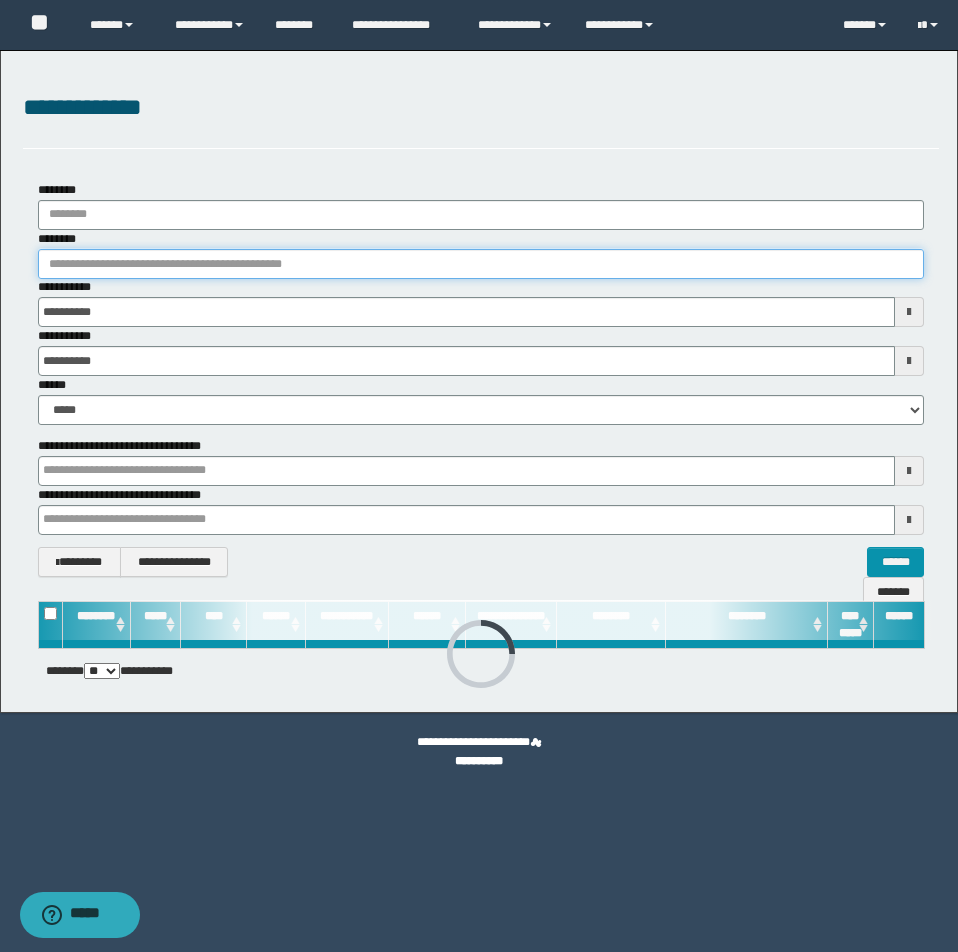 click on "********" at bounding box center [481, 264] 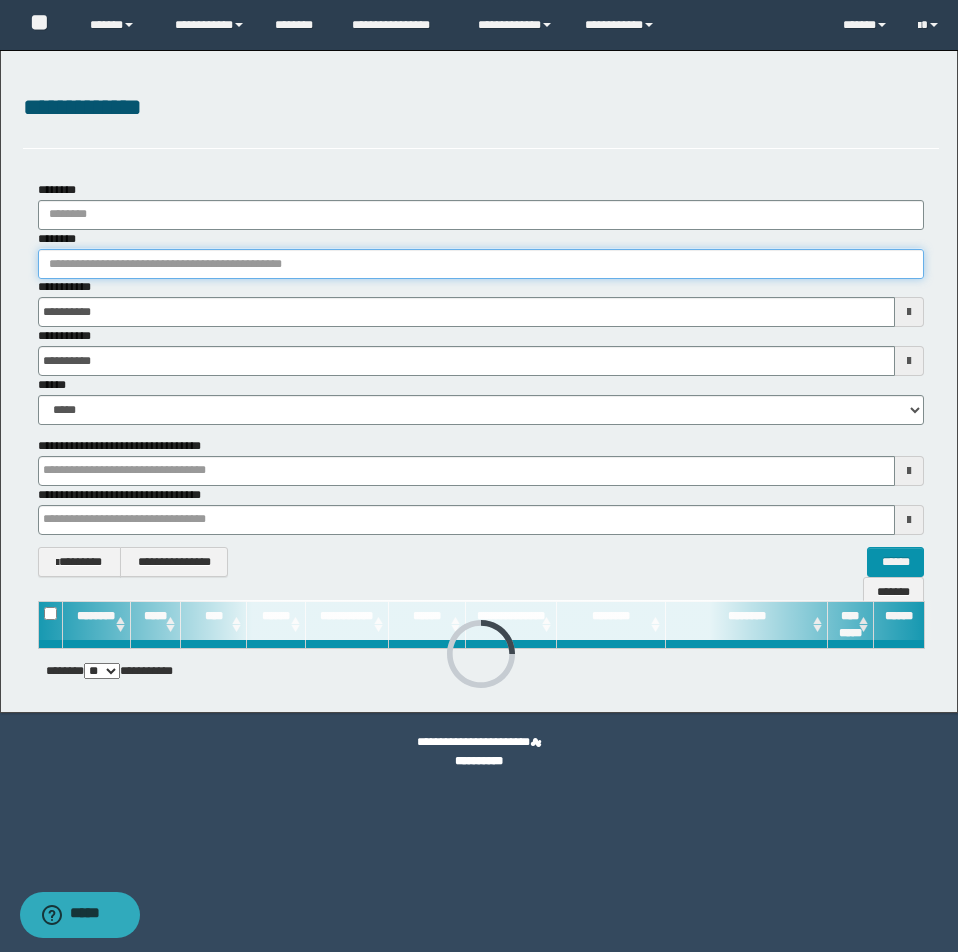 type 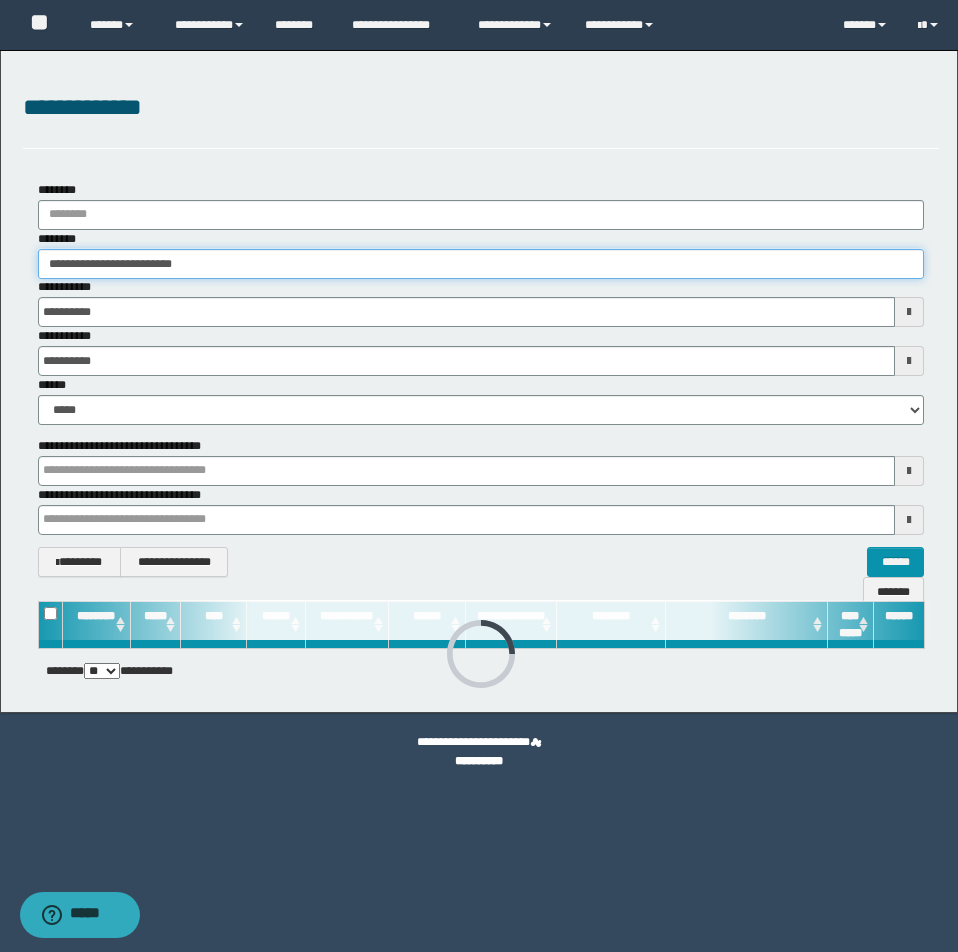 type 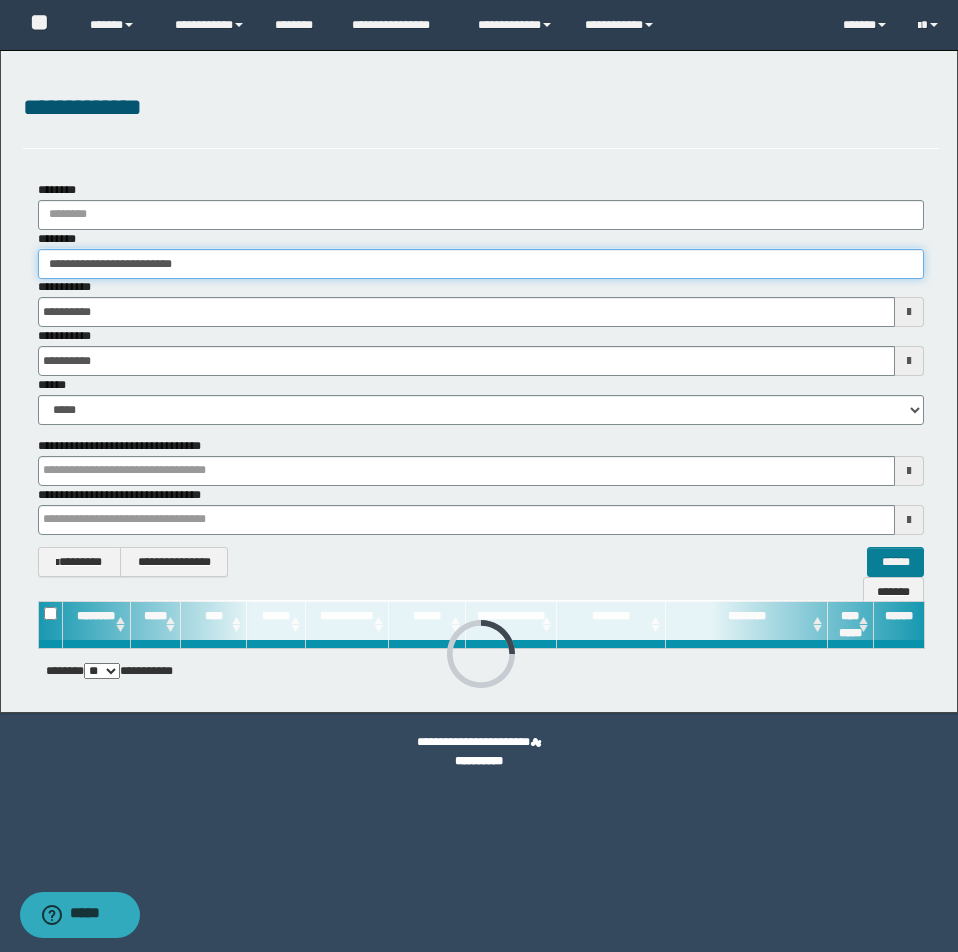 type on "**********" 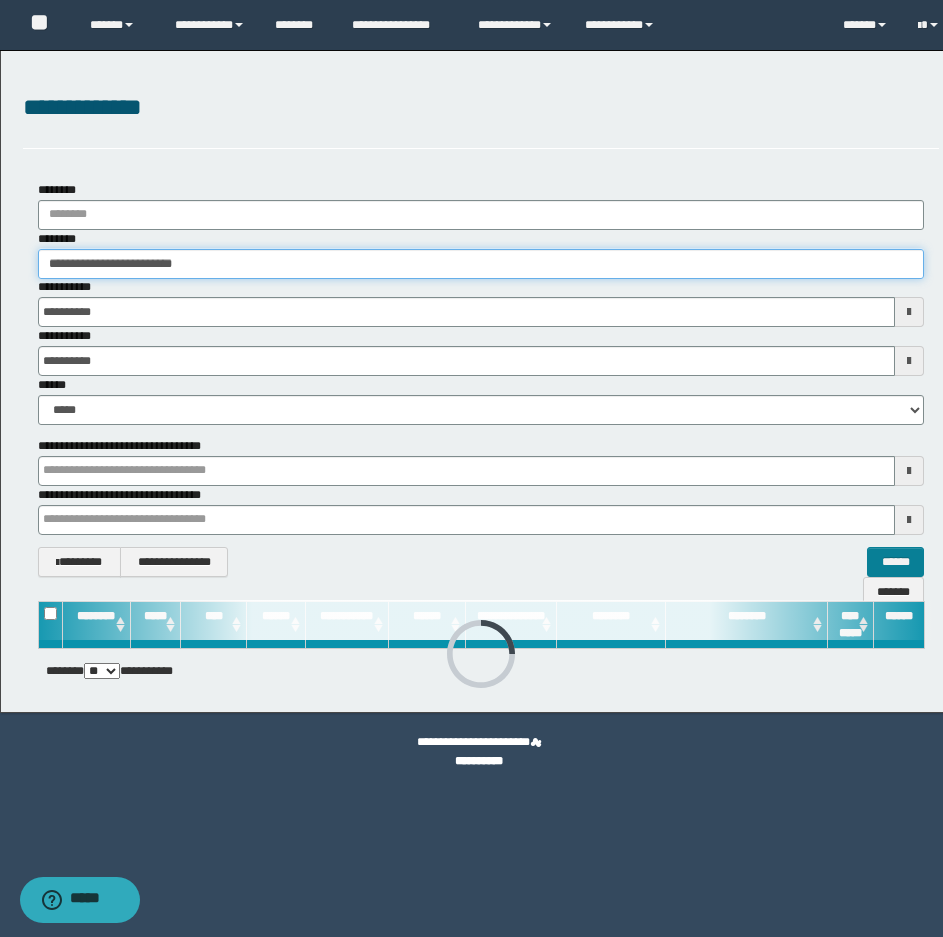 type on "**********" 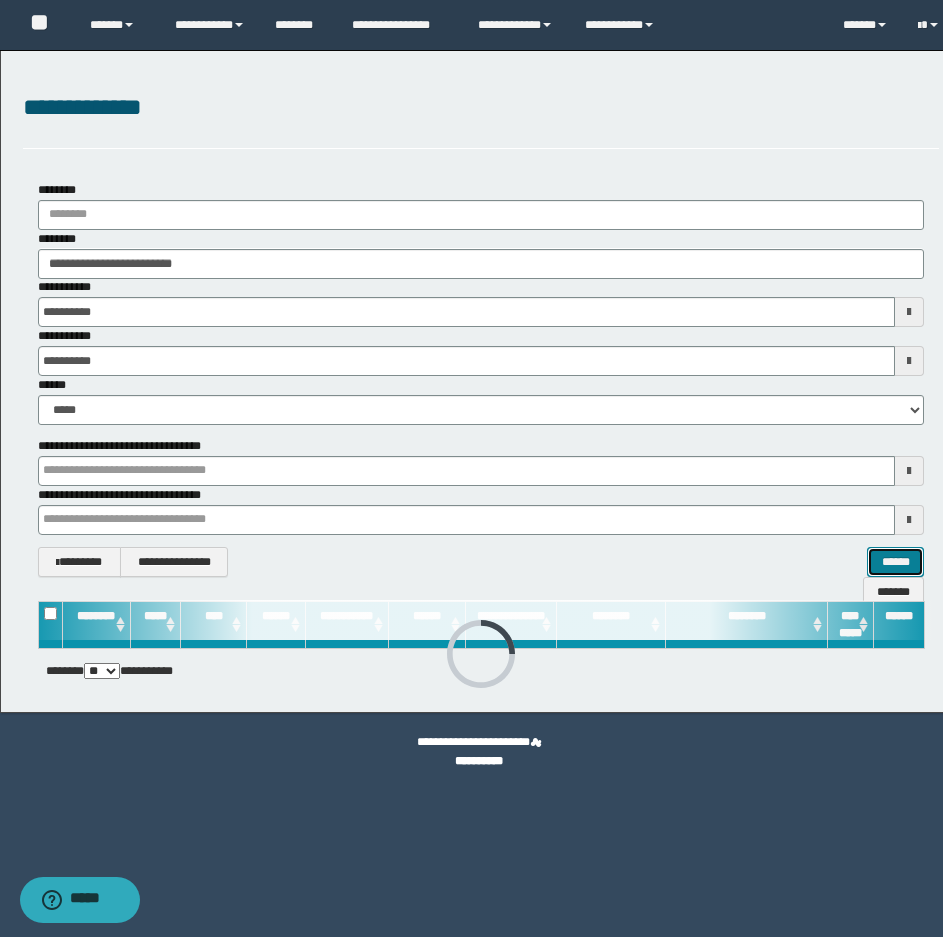 type 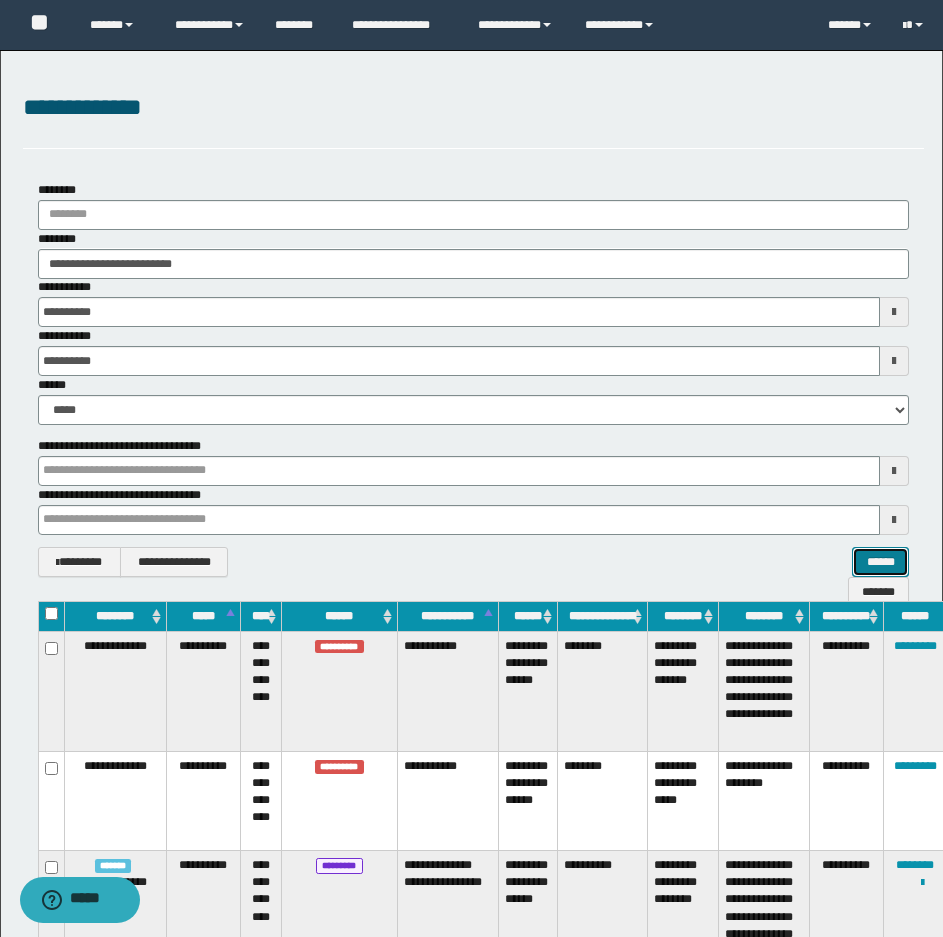 click on "******" at bounding box center (880, 562) 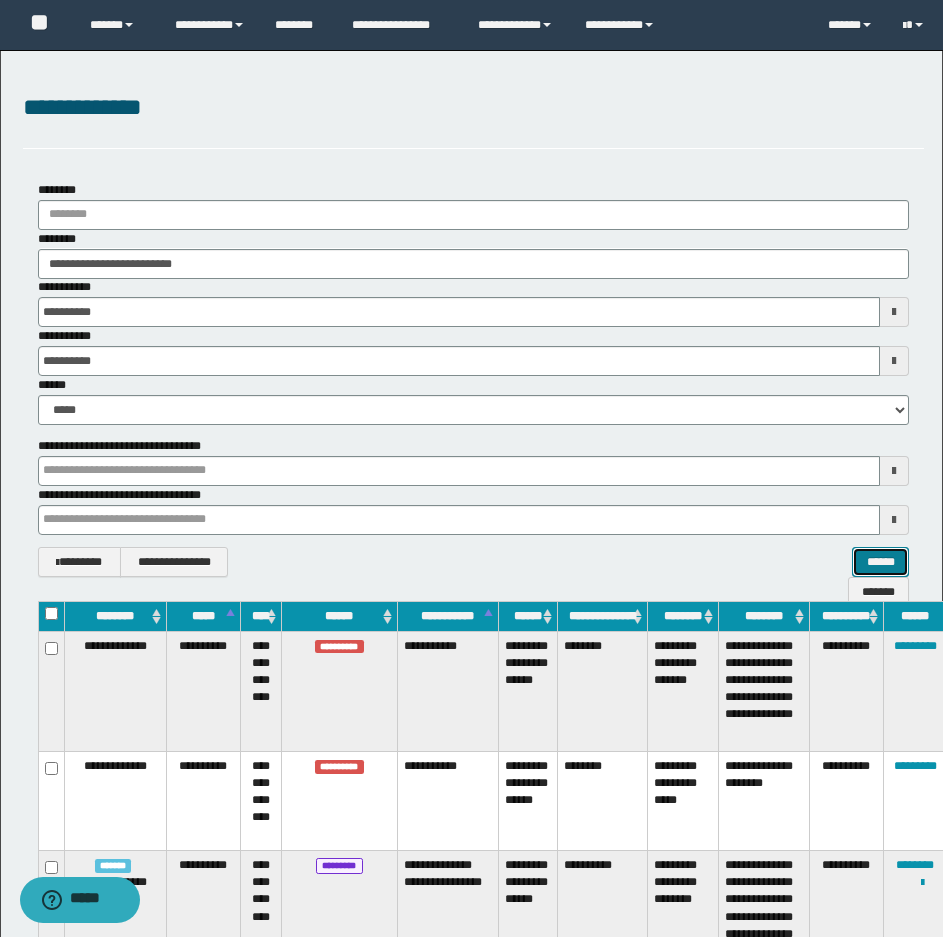 type 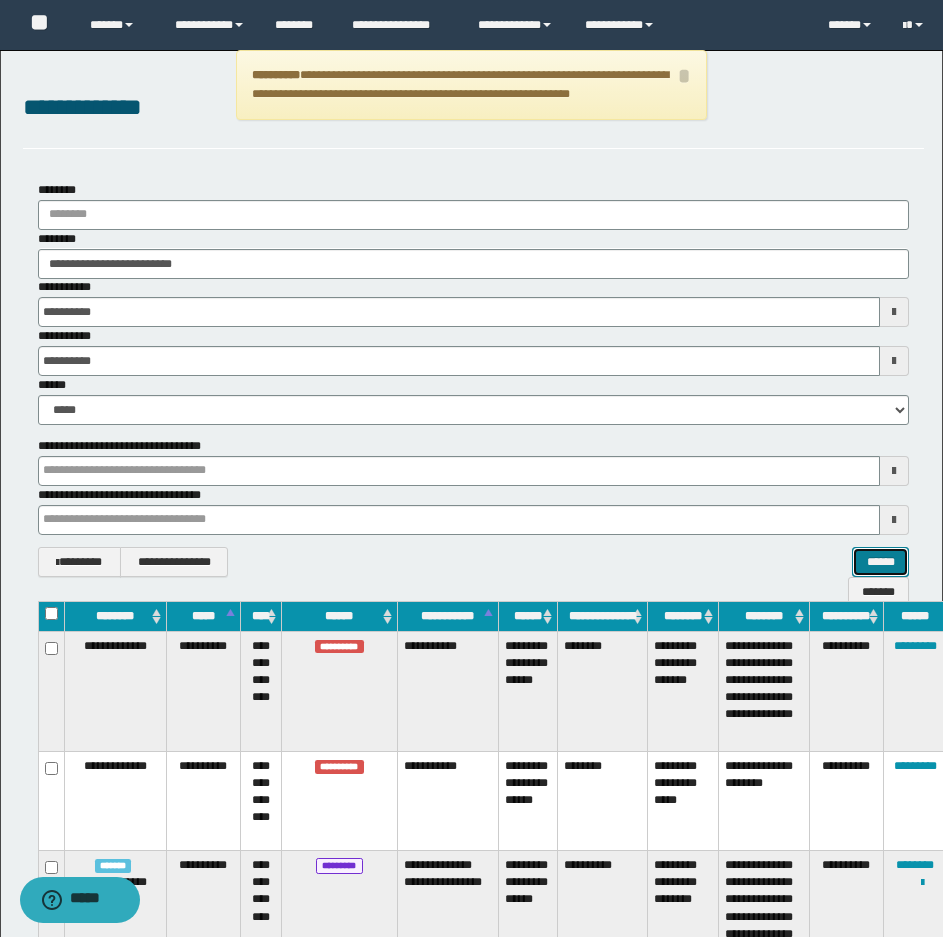 click on "******" at bounding box center [880, 562] 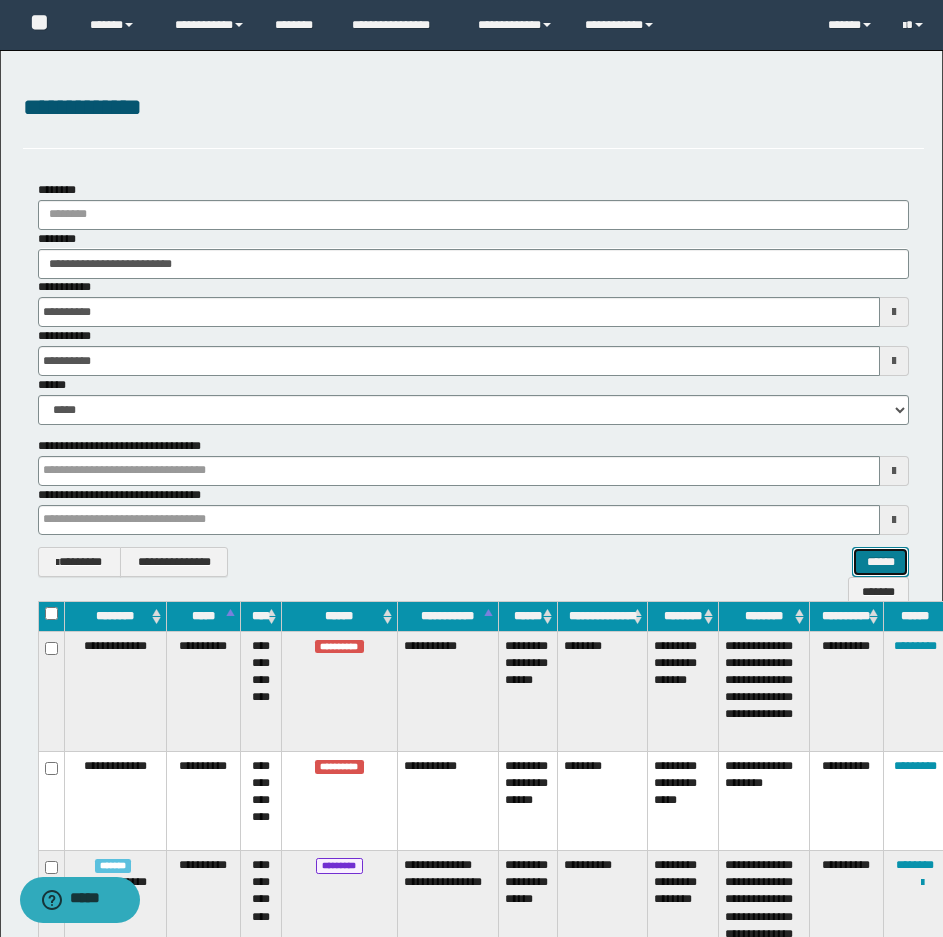click on "******" at bounding box center (880, 562) 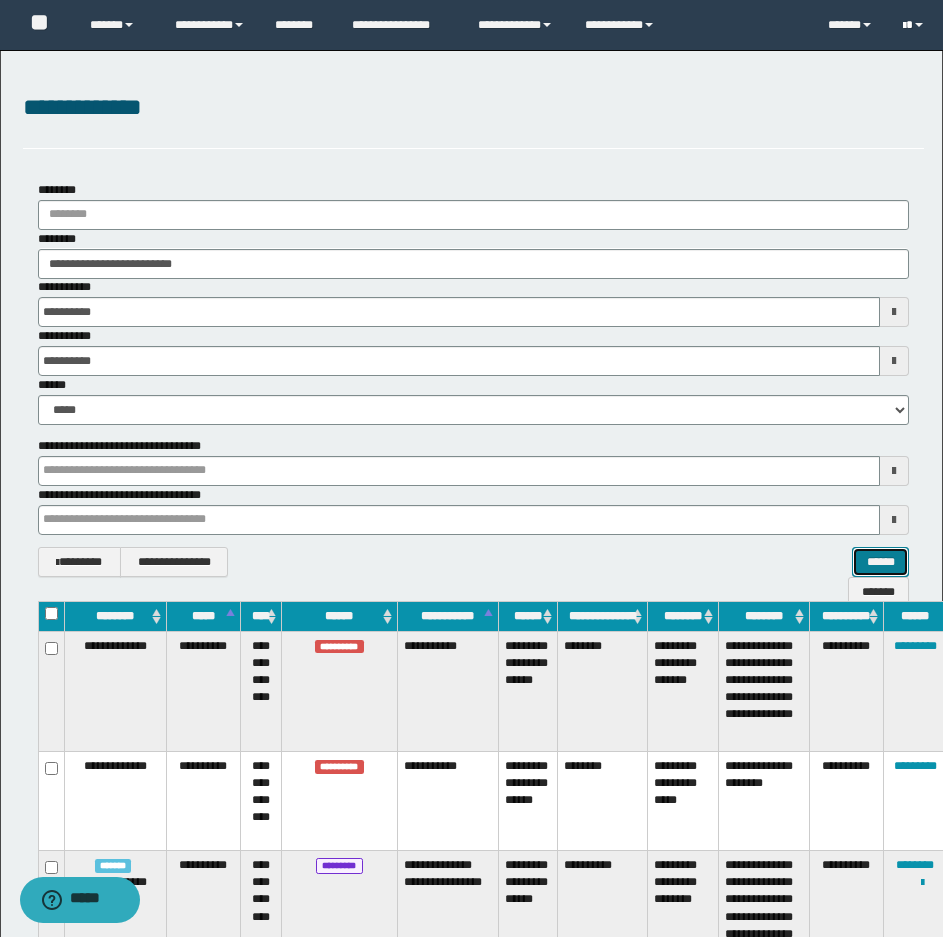 type 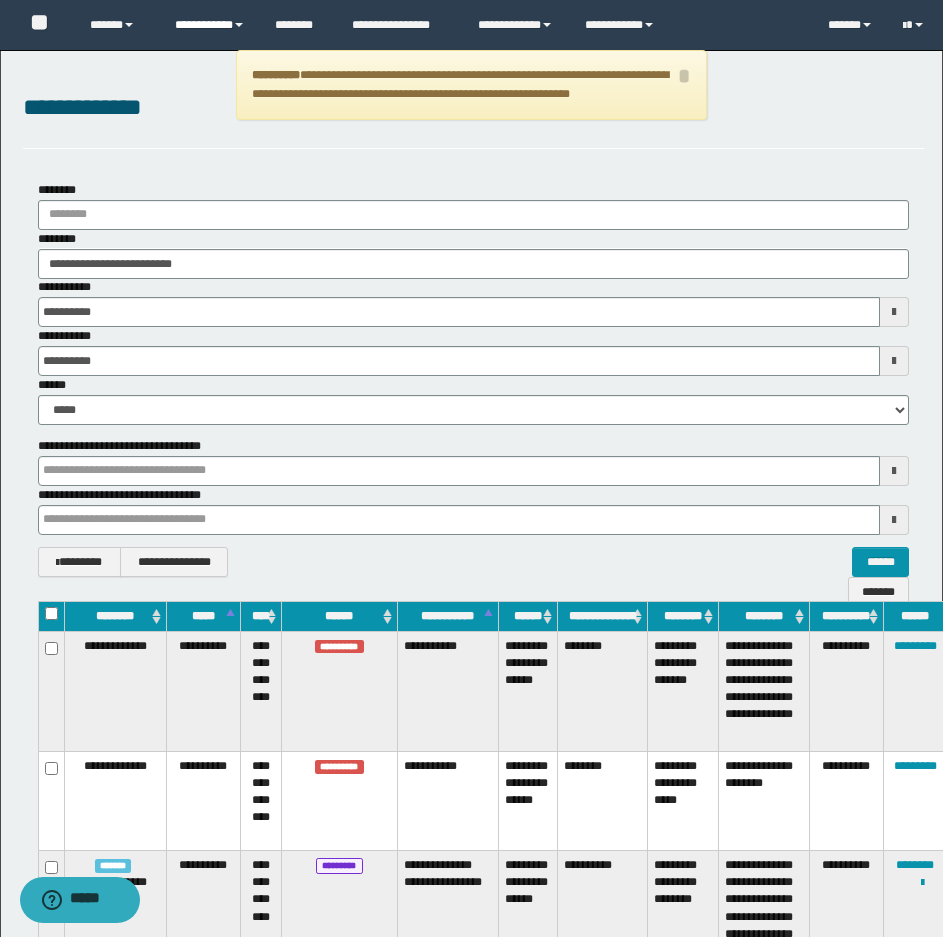 click on "**********" at bounding box center (210, 25) 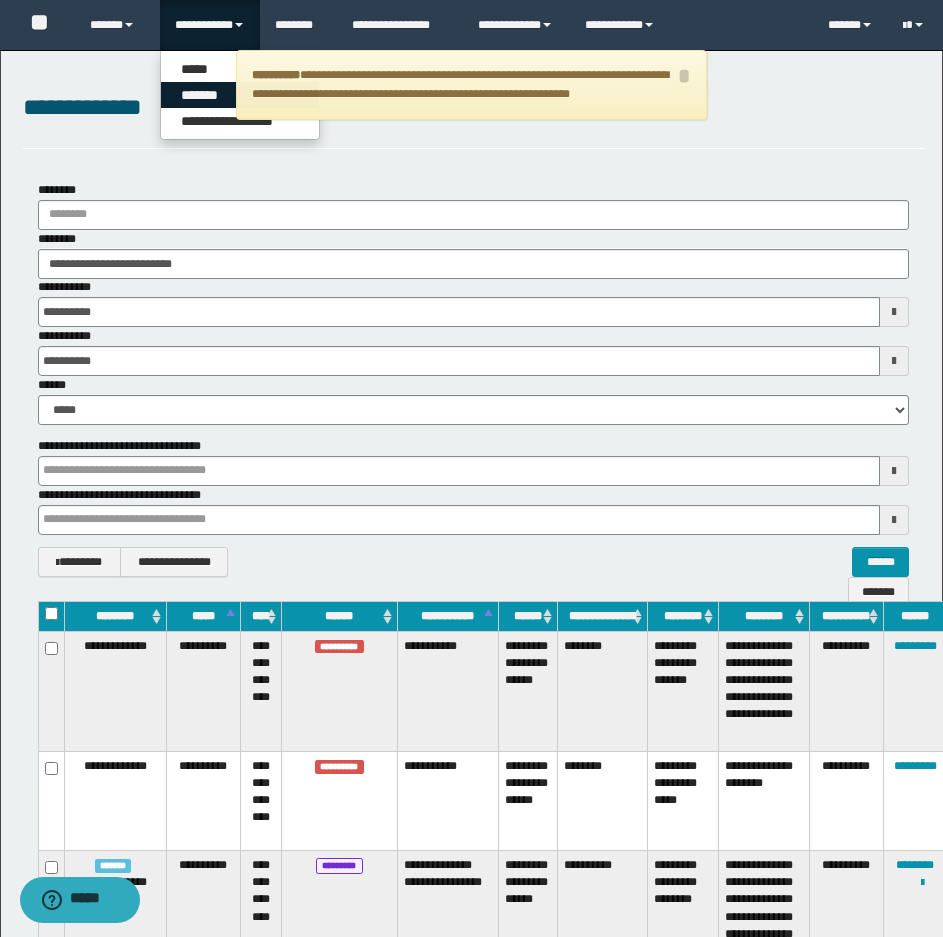 click on "*******" at bounding box center (240, 95) 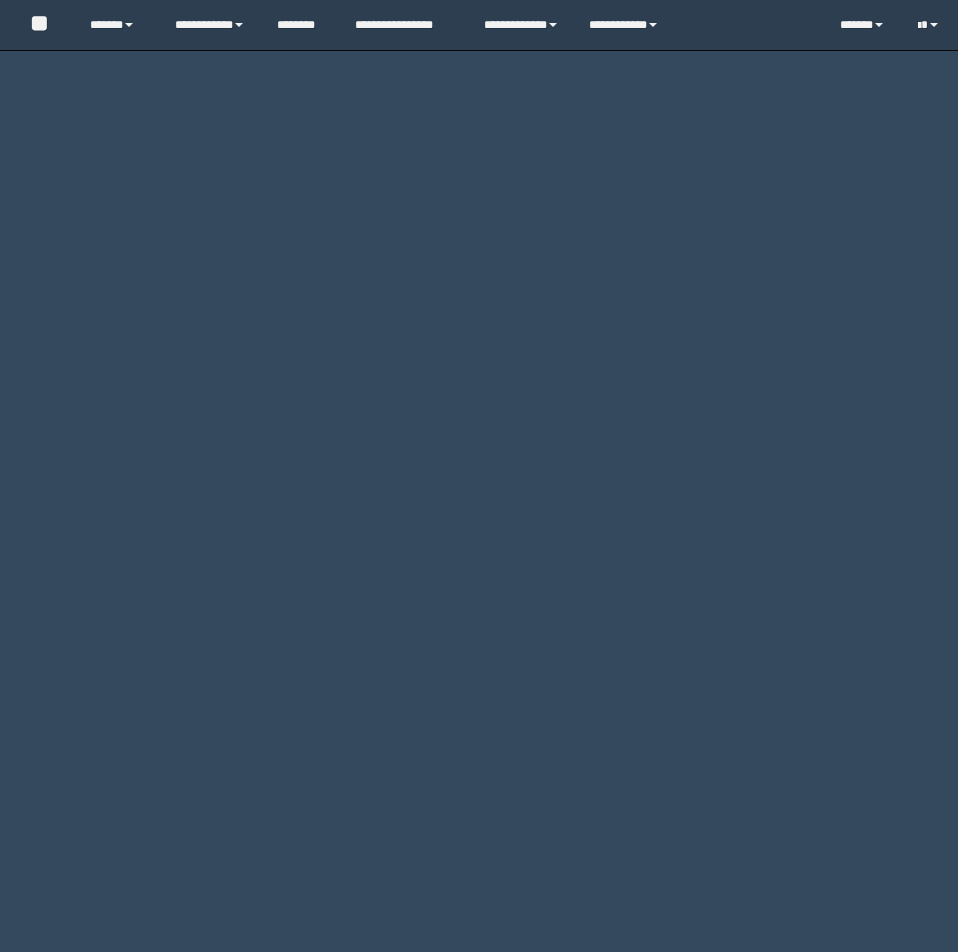 scroll, scrollTop: 0, scrollLeft: 0, axis: both 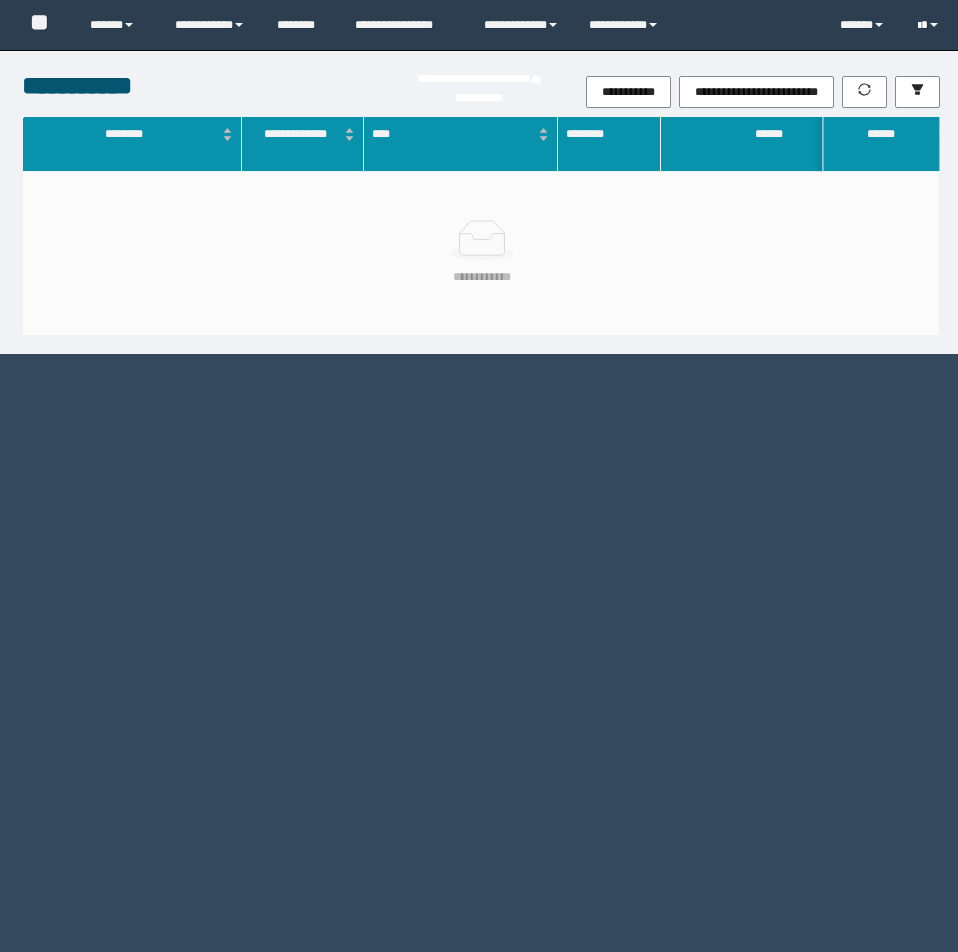 click at bounding box center (934, 25) 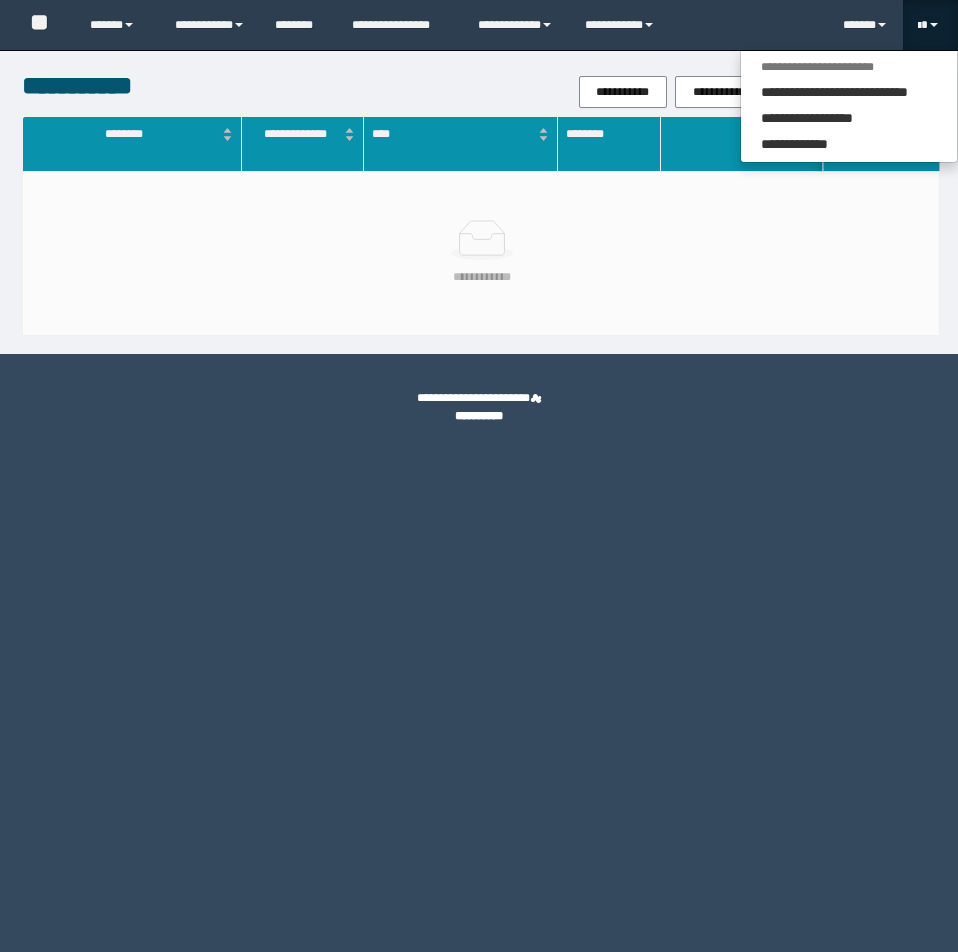 scroll, scrollTop: 0, scrollLeft: 0, axis: both 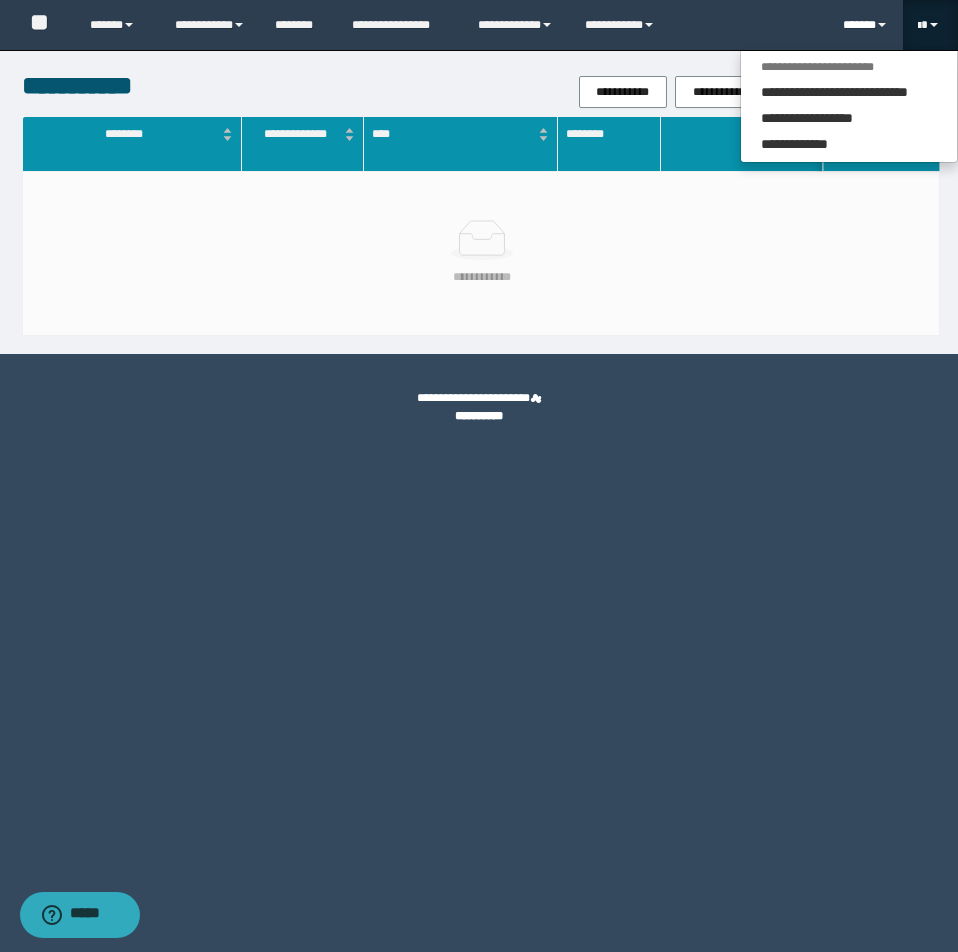 click on "******" at bounding box center (865, 25) 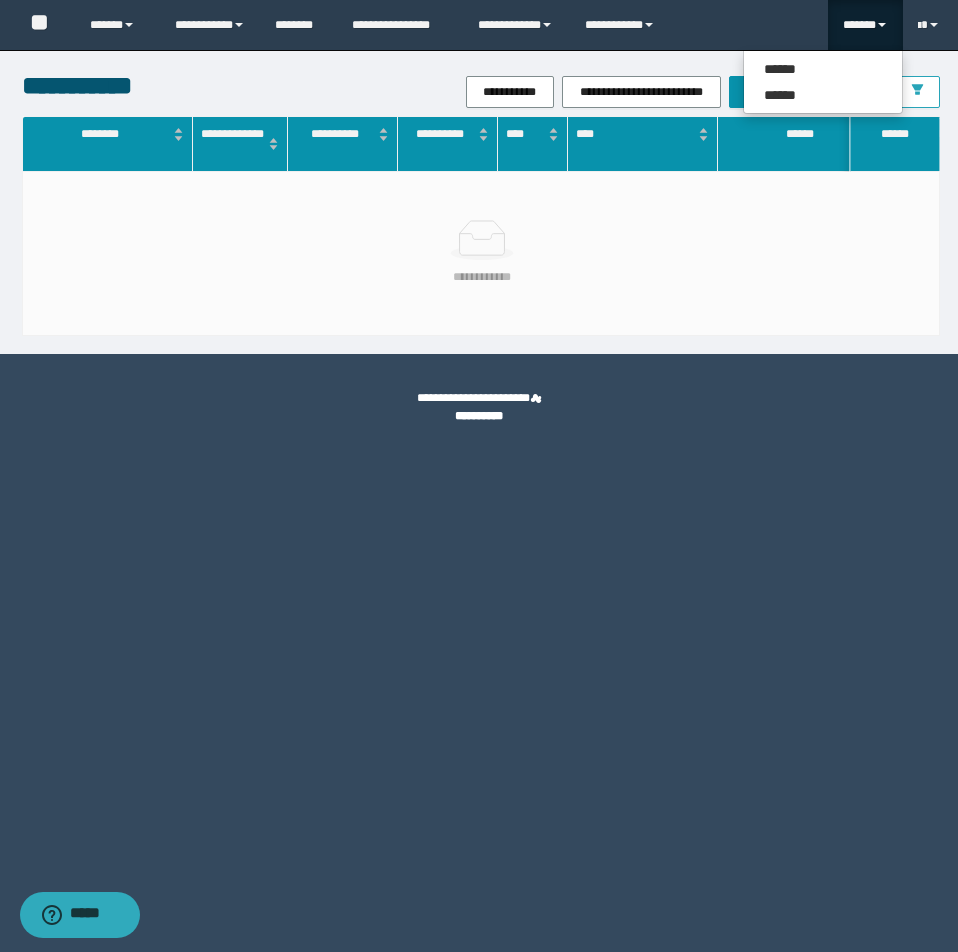 click at bounding box center [917, 92] 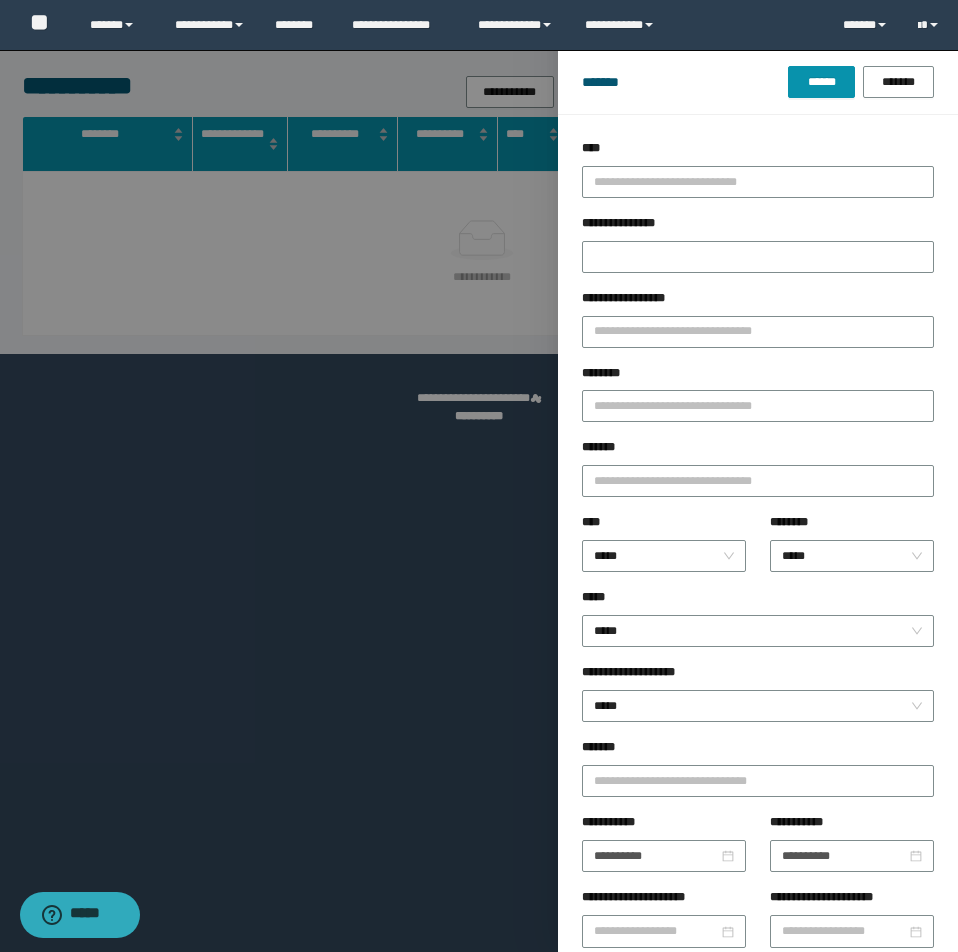 click on "**********" at bounding box center [758, 326] 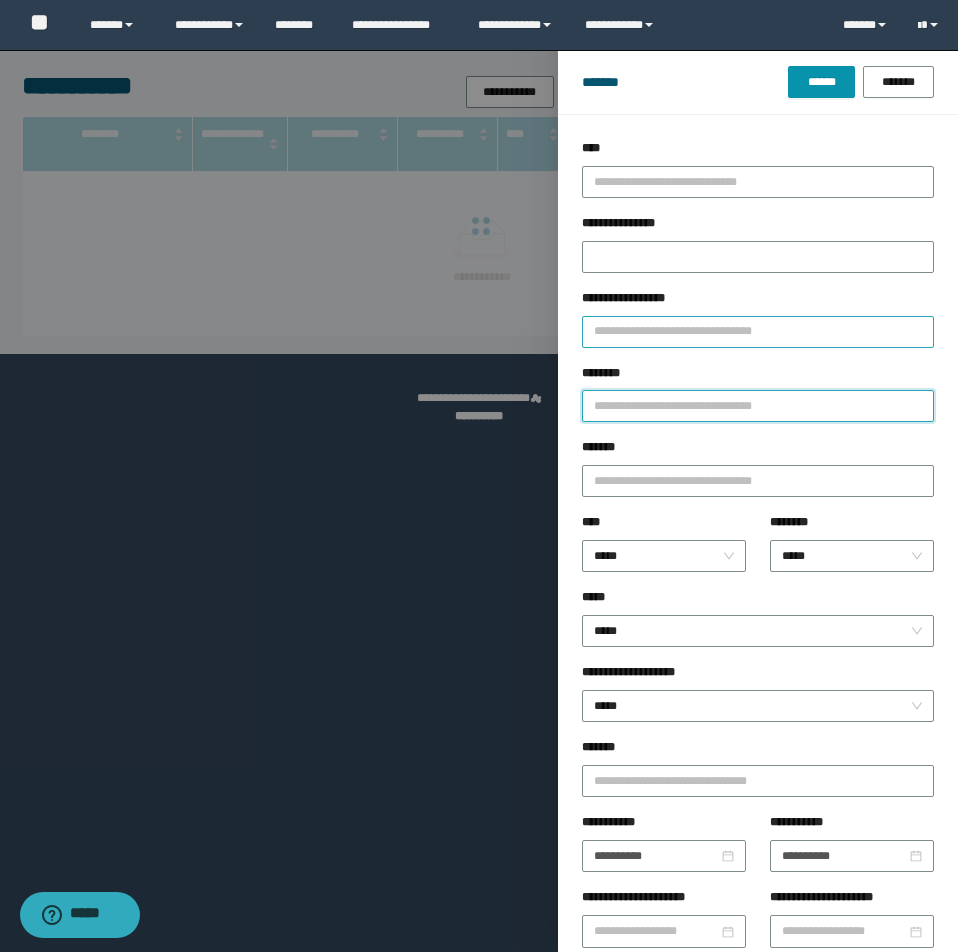 drag, startPoint x: 694, startPoint y: 338, endPoint x: 637, endPoint y: 399, distance: 83.48653 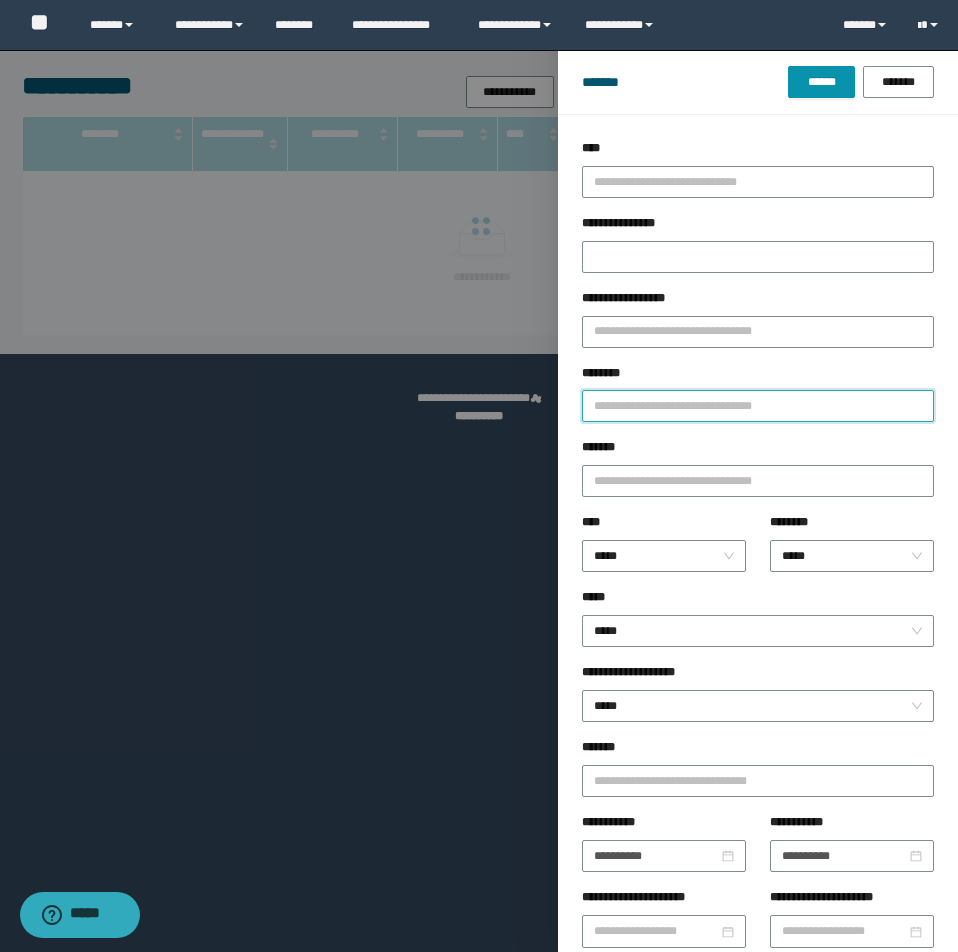 click on "********" at bounding box center [758, 406] 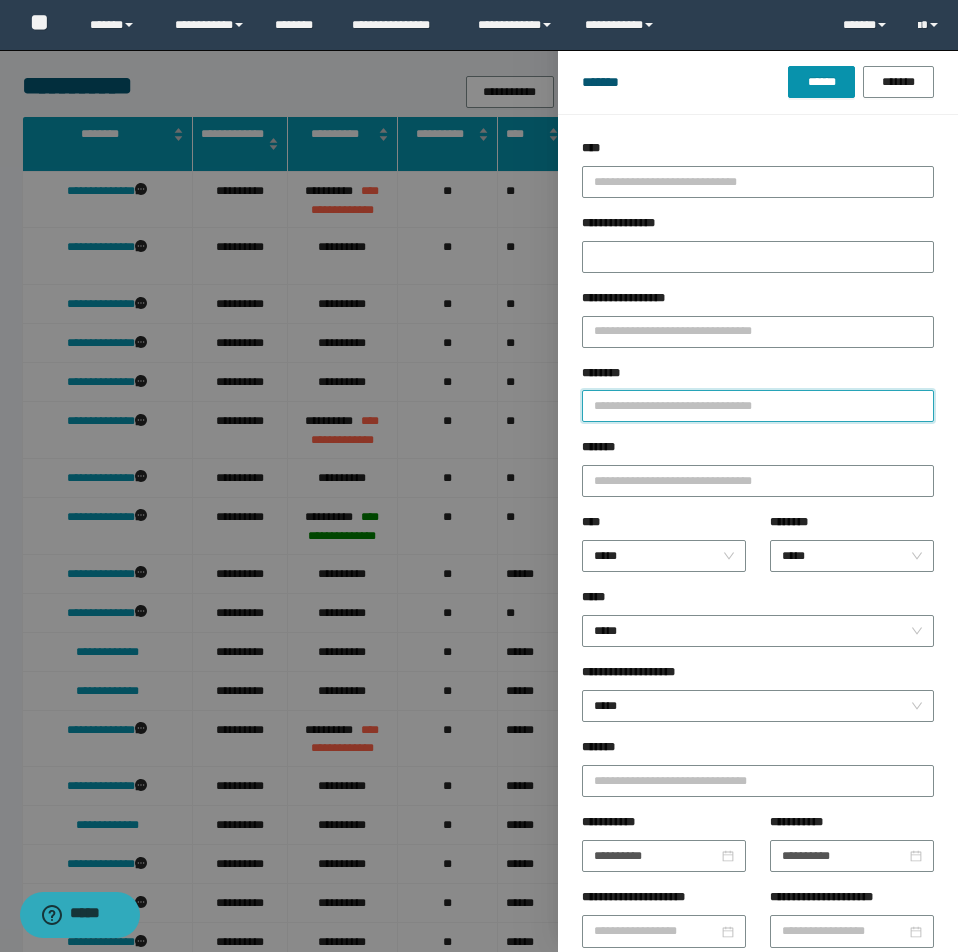 paste on "**********" 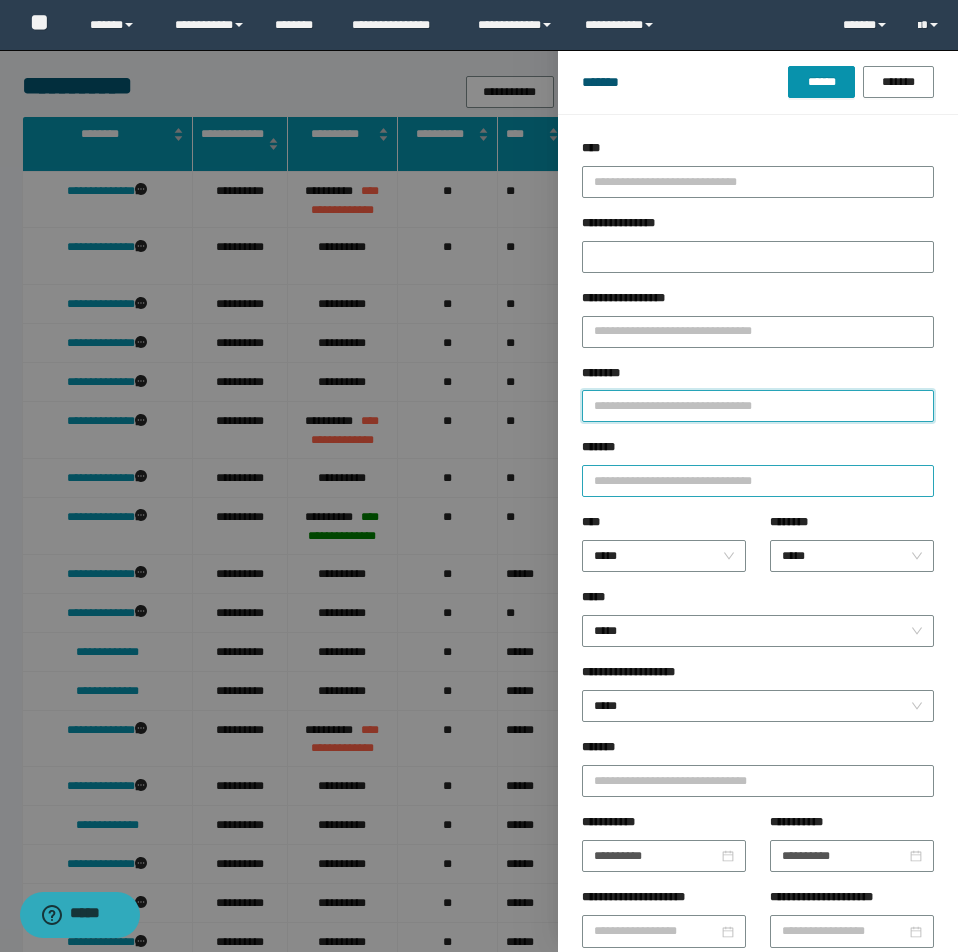 type on "**********" 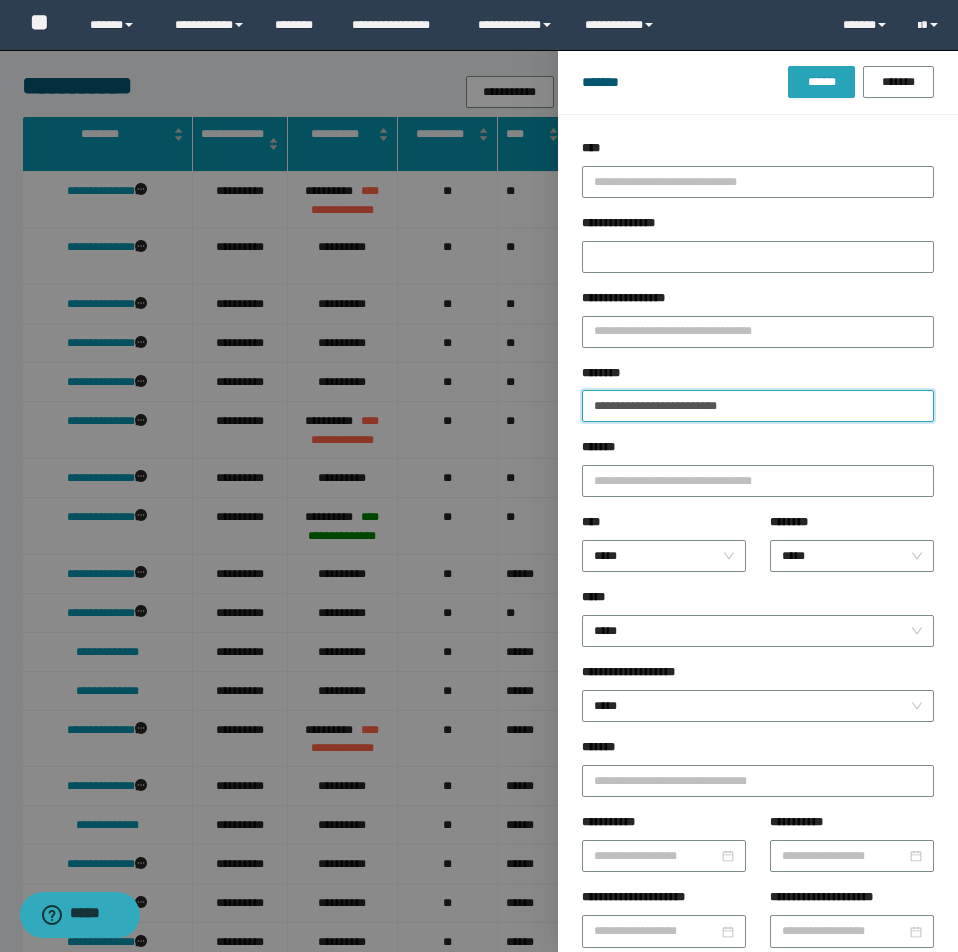 type on "**********" 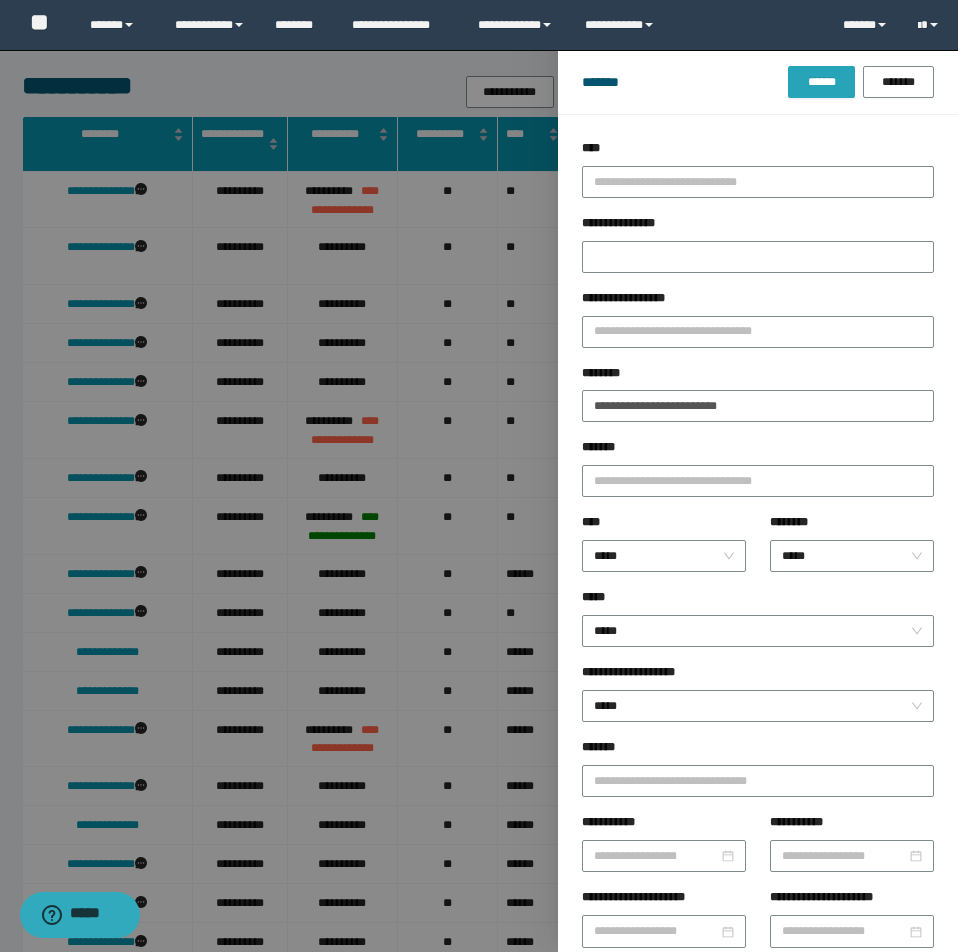 click on "******" at bounding box center [821, 82] 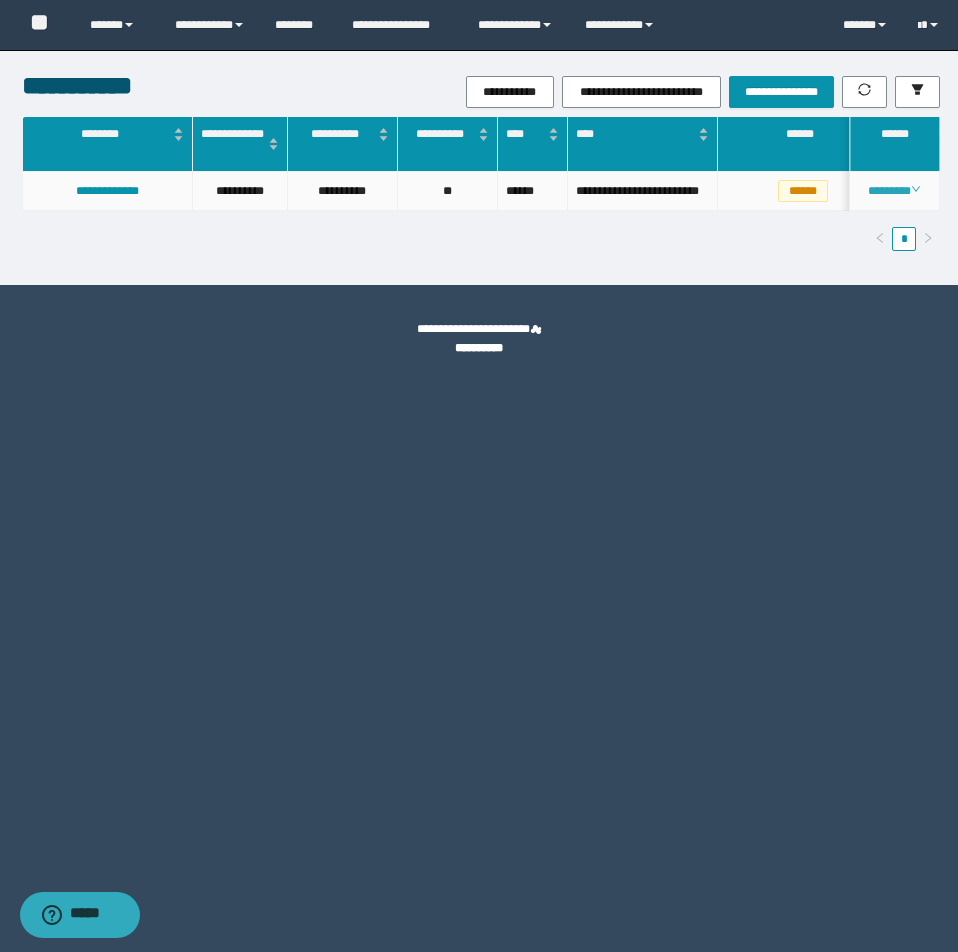 click on "********" at bounding box center (894, 191) 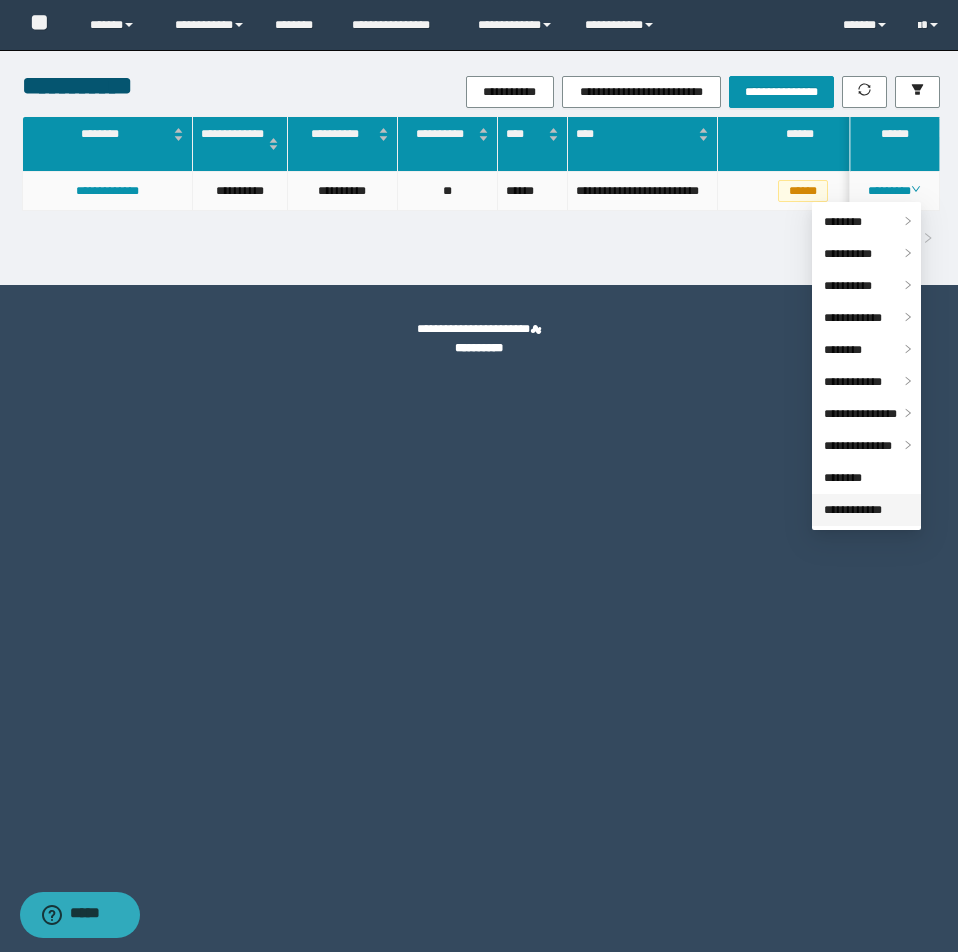 click on "**********" at bounding box center (853, 510) 